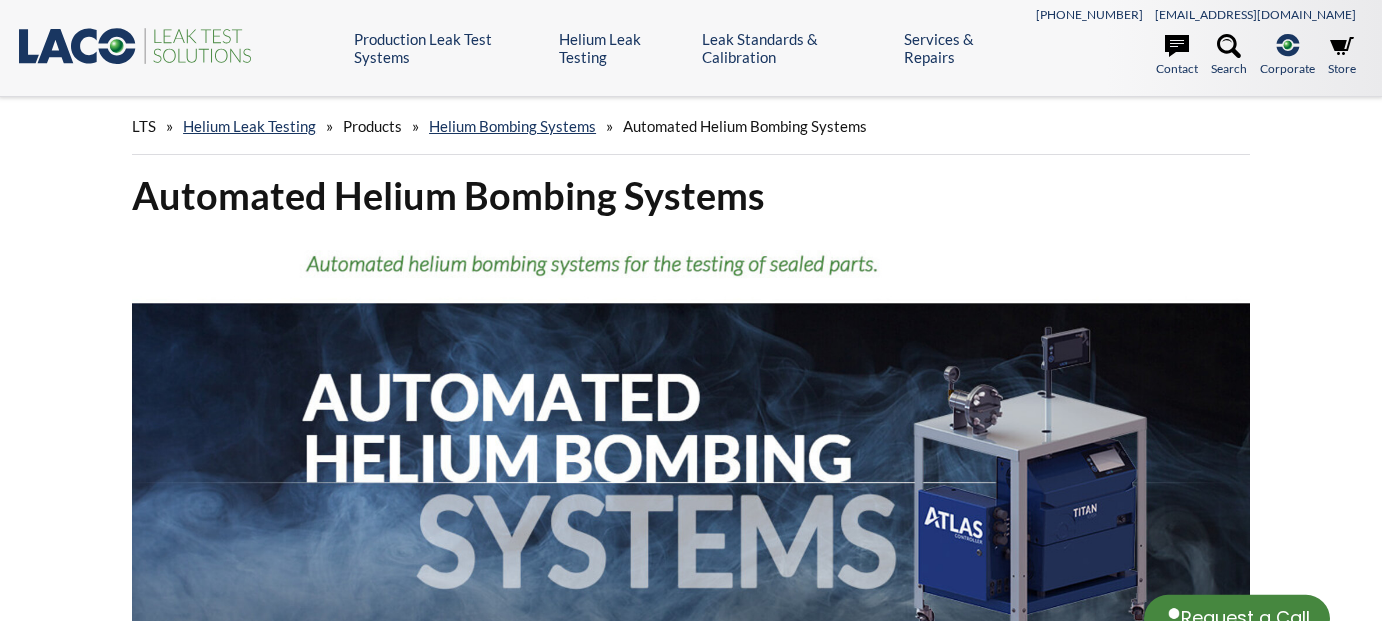 scroll, scrollTop: 0, scrollLeft: 0, axis: both 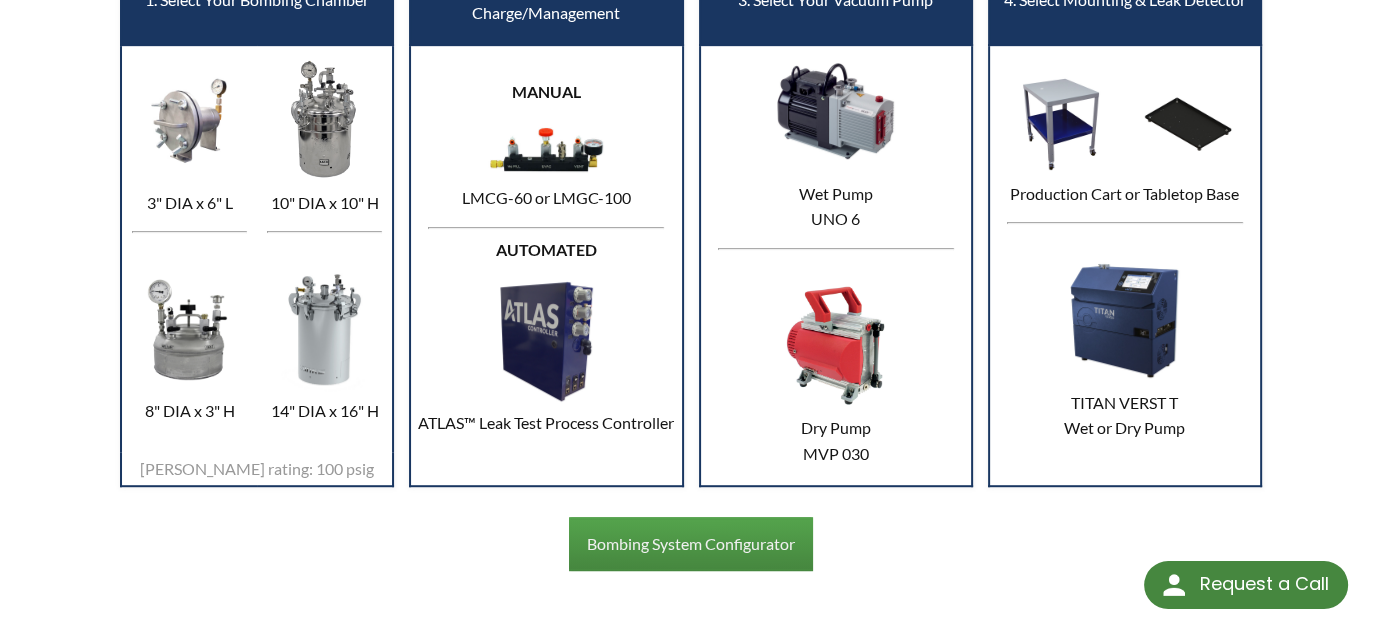 click at bounding box center (324, 120) 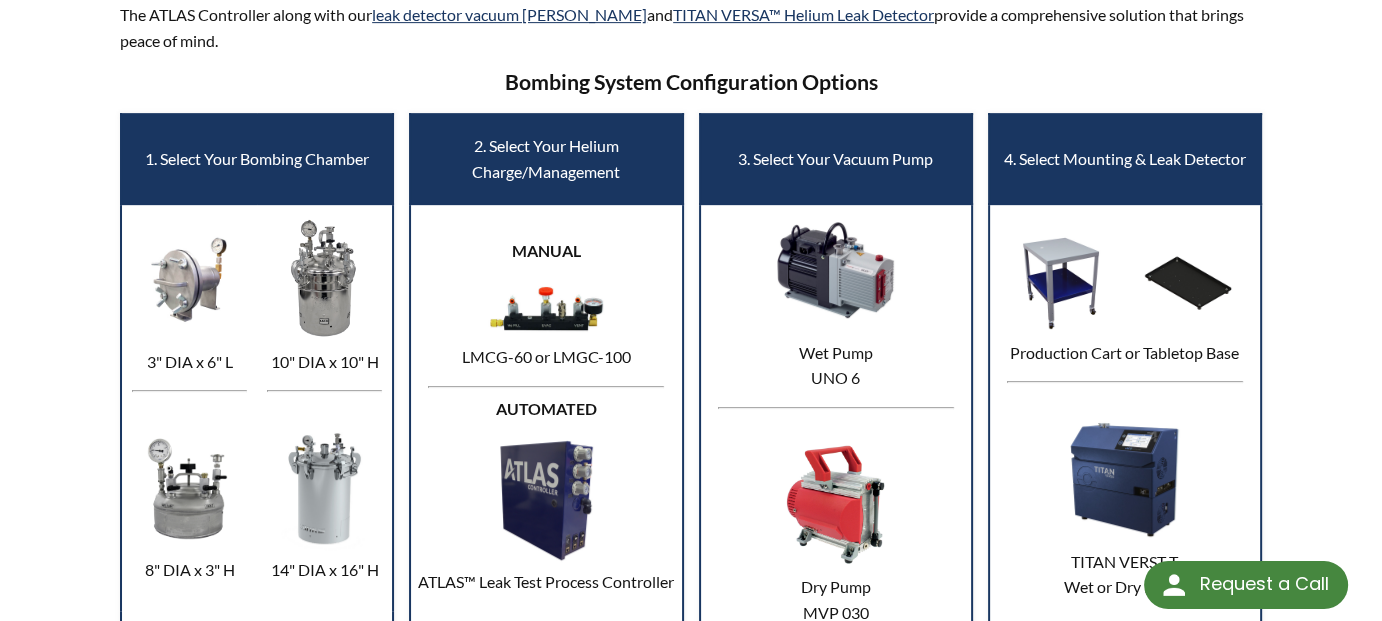 scroll, scrollTop: 933, scrollLeft: 0, axis: vertical 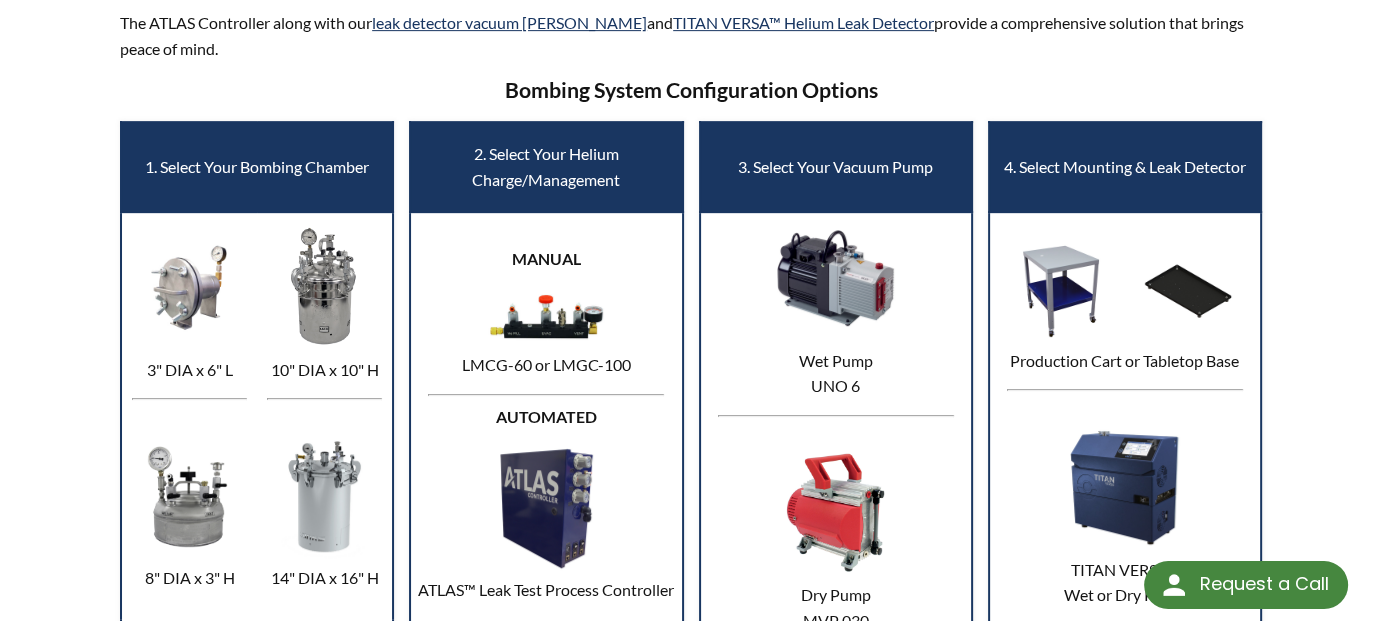 click at bounding box center [324, 287] 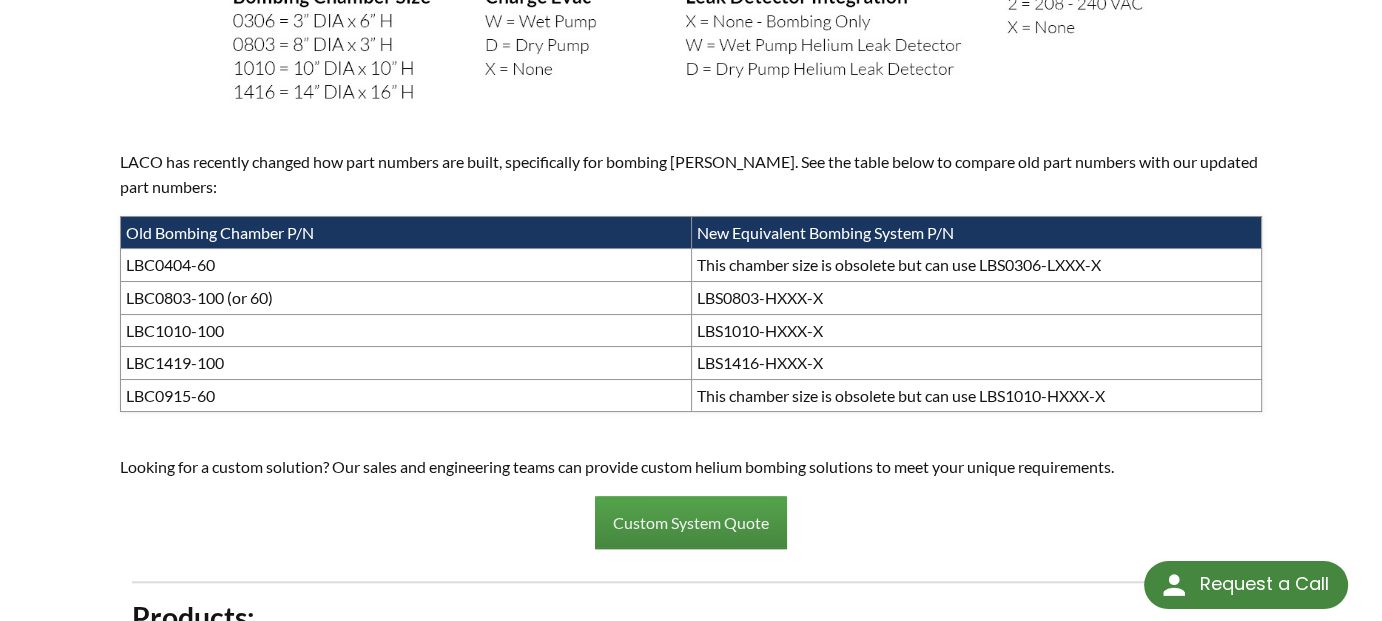scroll, scrollTop: 1966, scrollLeft: 0, axis: vertical 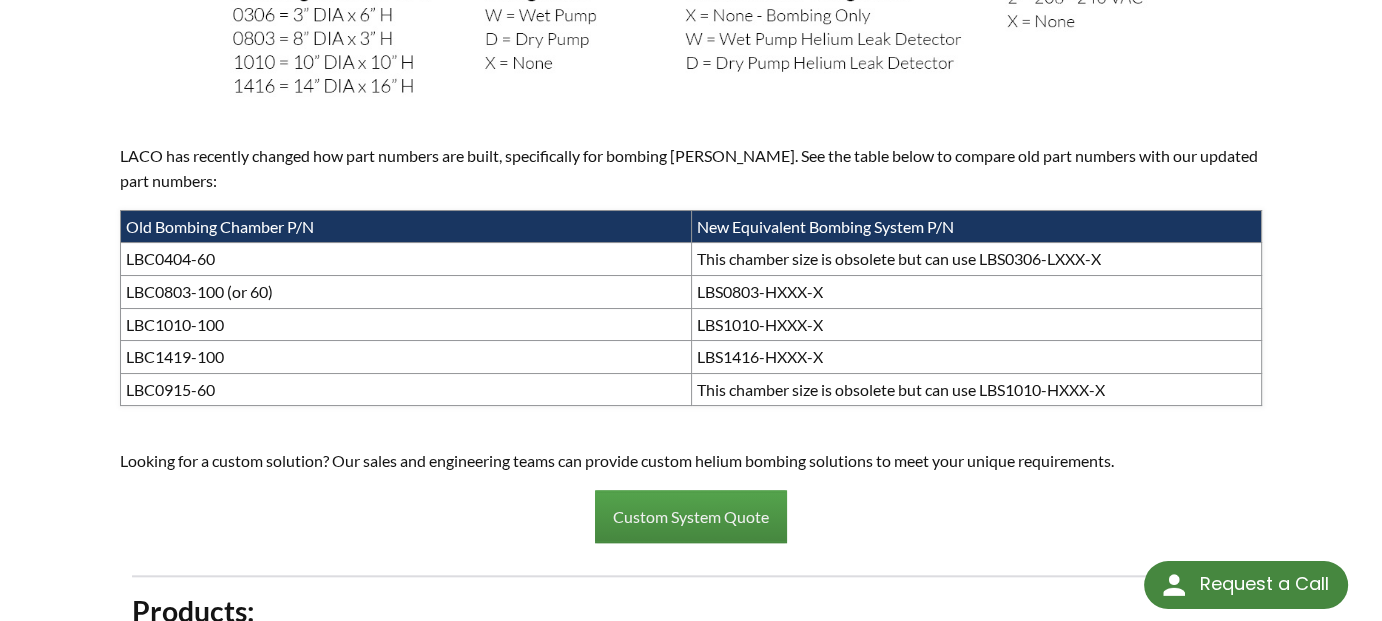 click on "LBC1010-100" at bounding box center (406, 324) 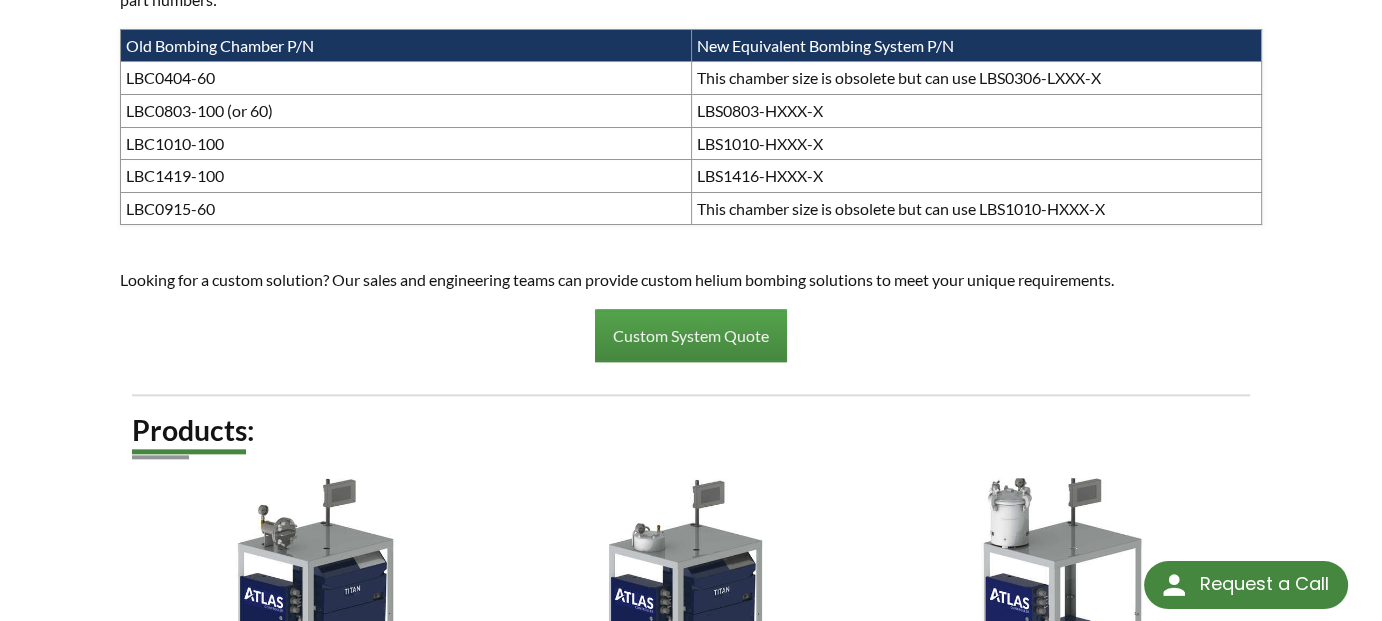 scroll, scrollTop: 2133, scrollLeft: 0, axis: vertical 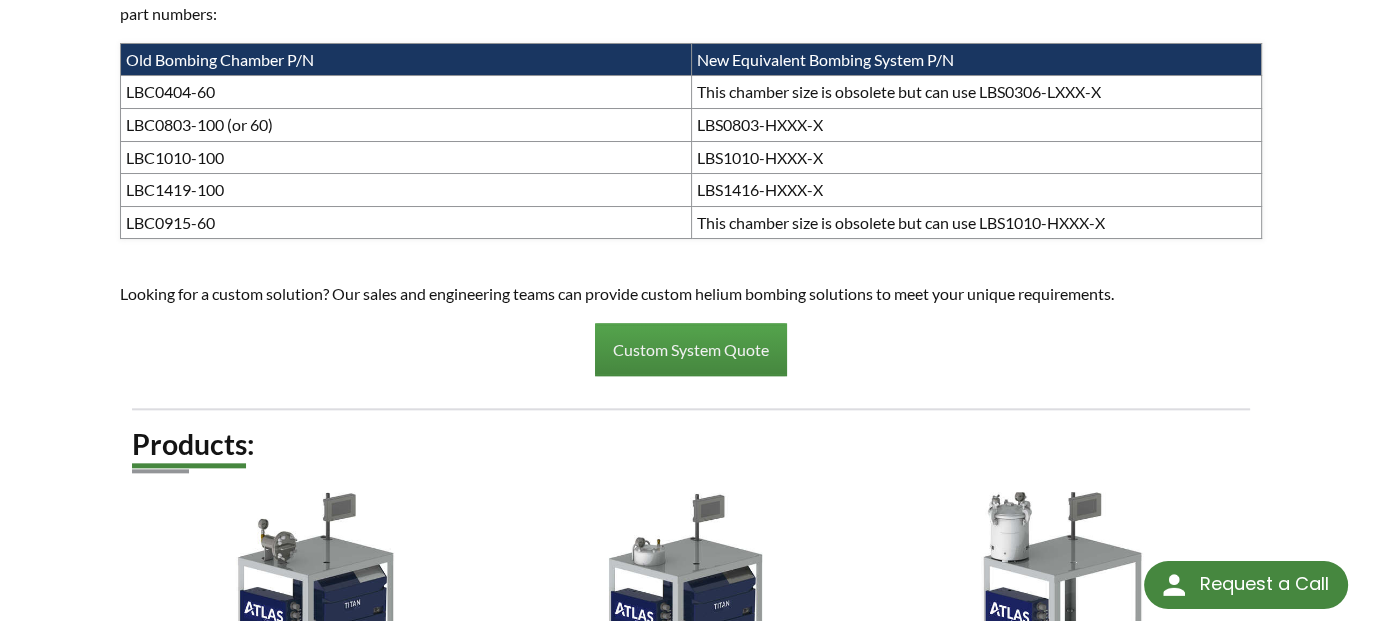 click on "LBS1010-HXXX-X" at bounding box center (976, 157) 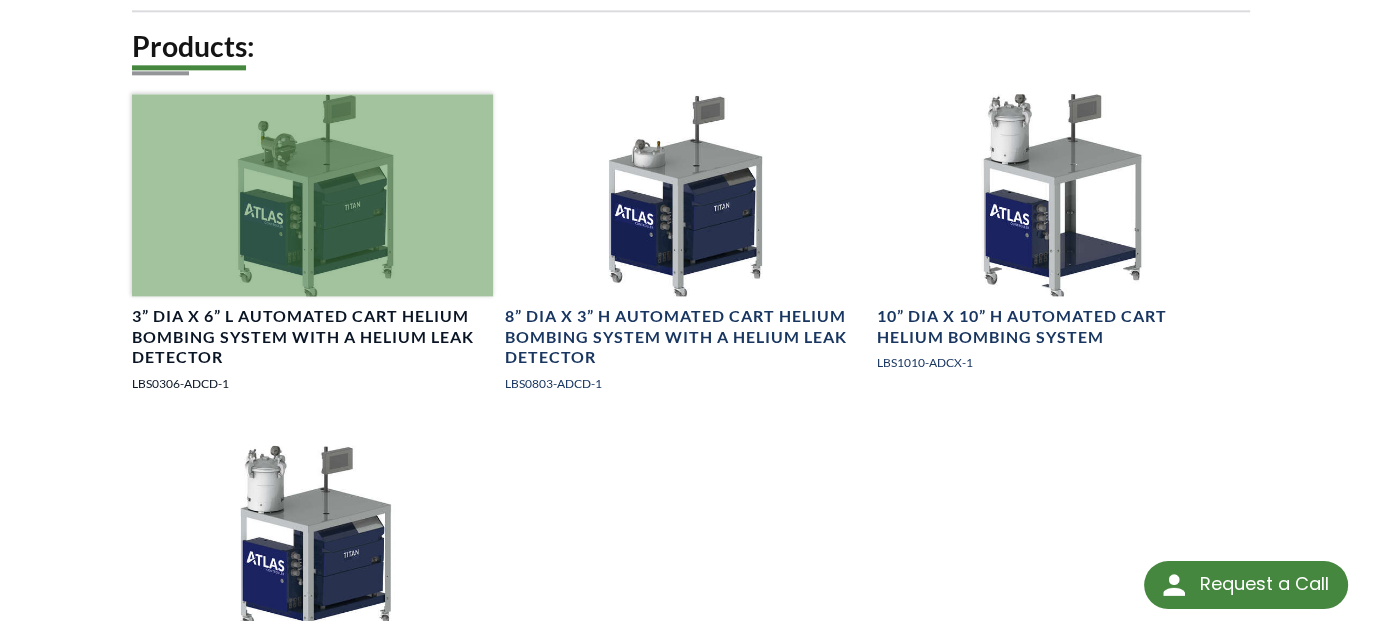 scroll, scrollTop: 2533, scrollLeft: 0, axis: vertical 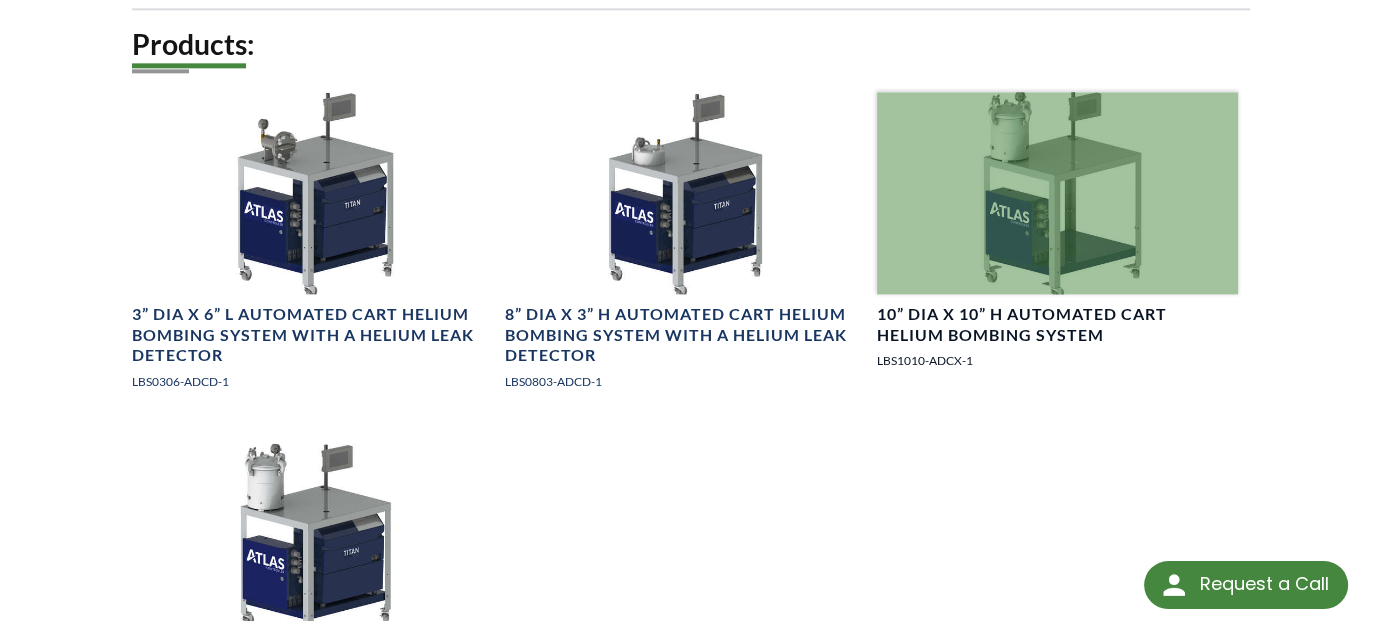 click at bounding box center [1057, 193] 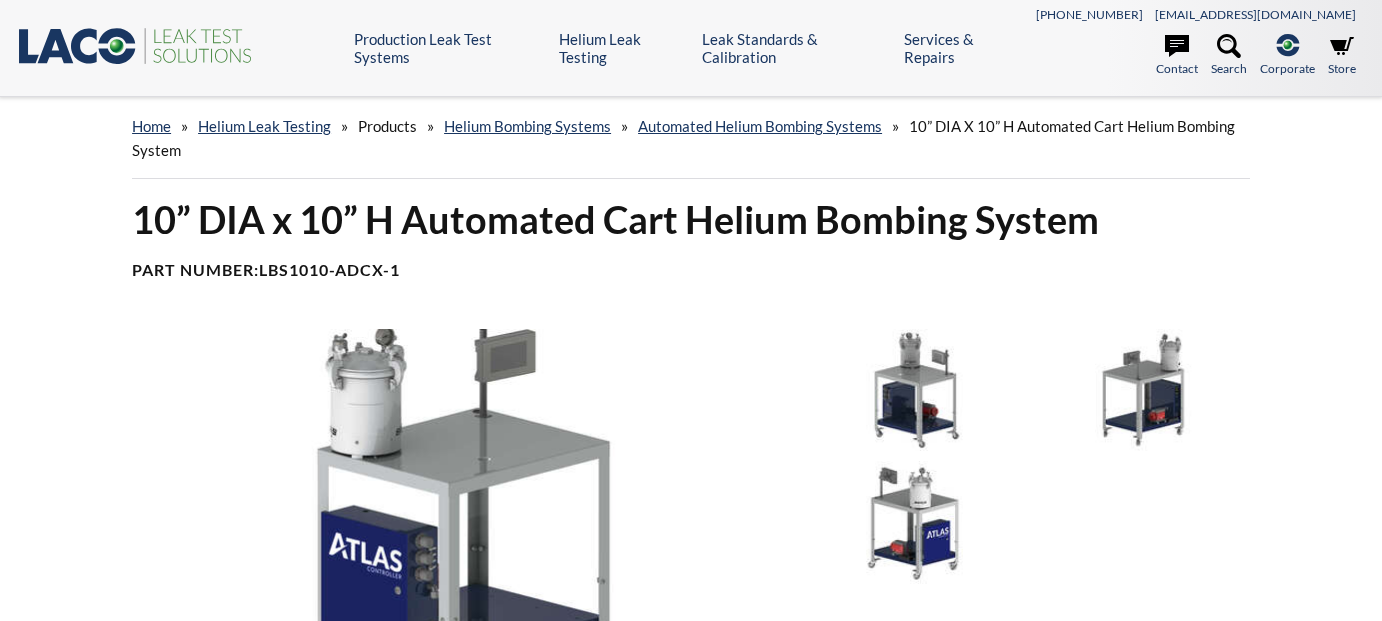 scroll, scrollTop: 0, scrollLeft: 0, axis: both 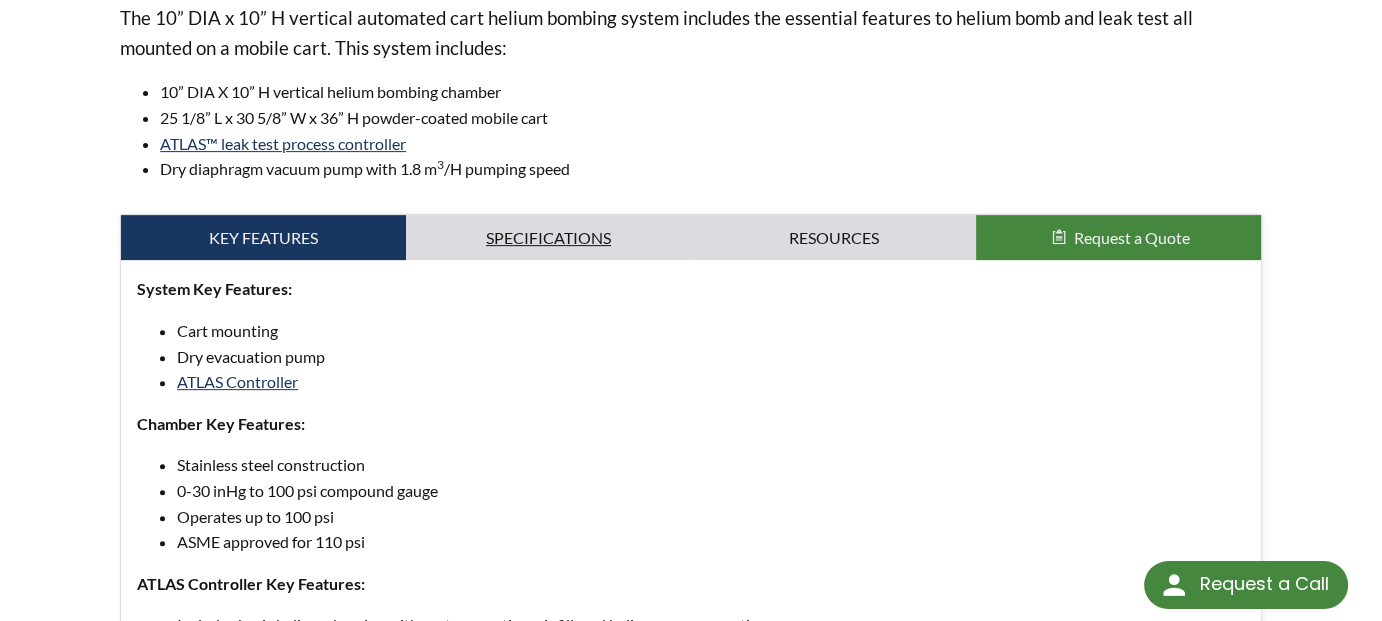 click on "Specifications" at bounding box center (548, 238) 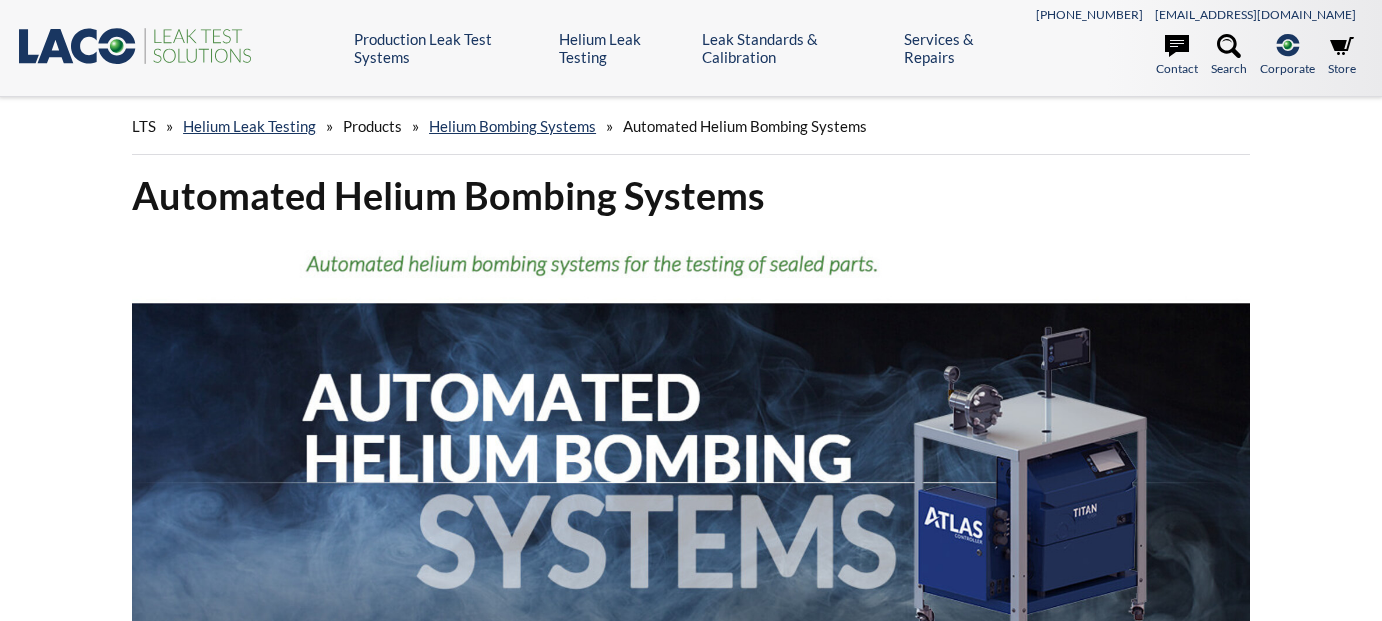 scroll, scrollTop: 0, scrollLeft: 0, axis: both 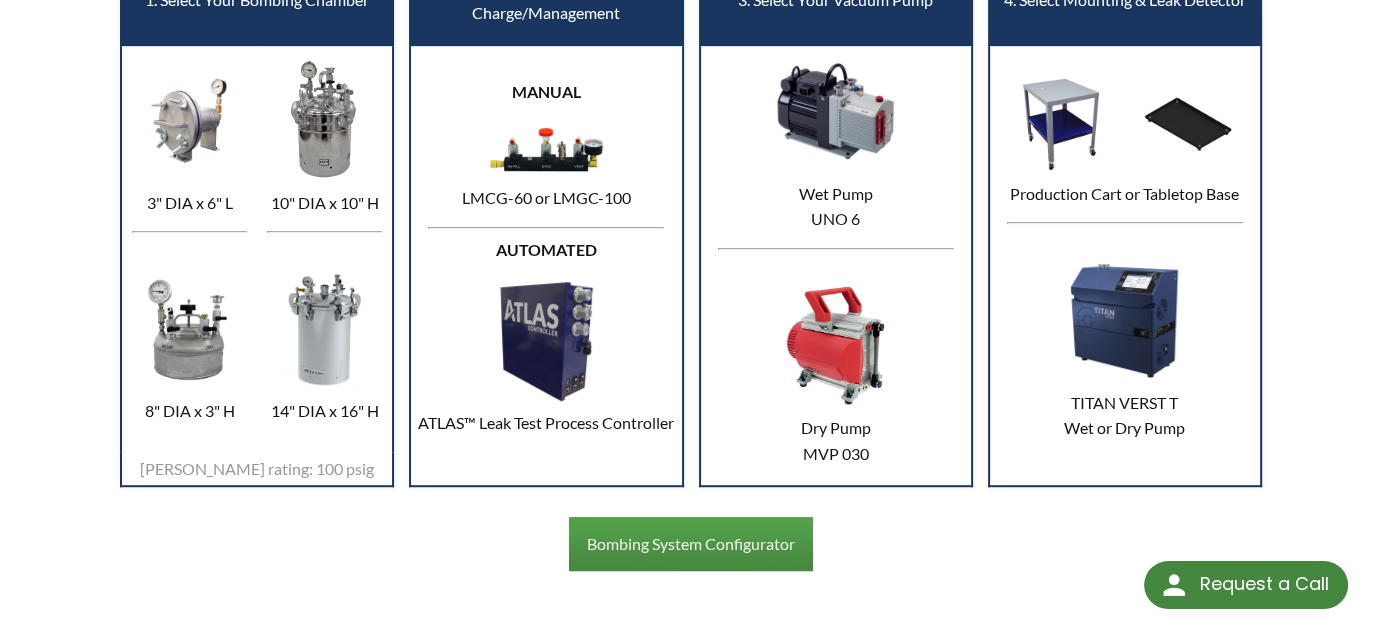 click at bounding box center (324, 120) 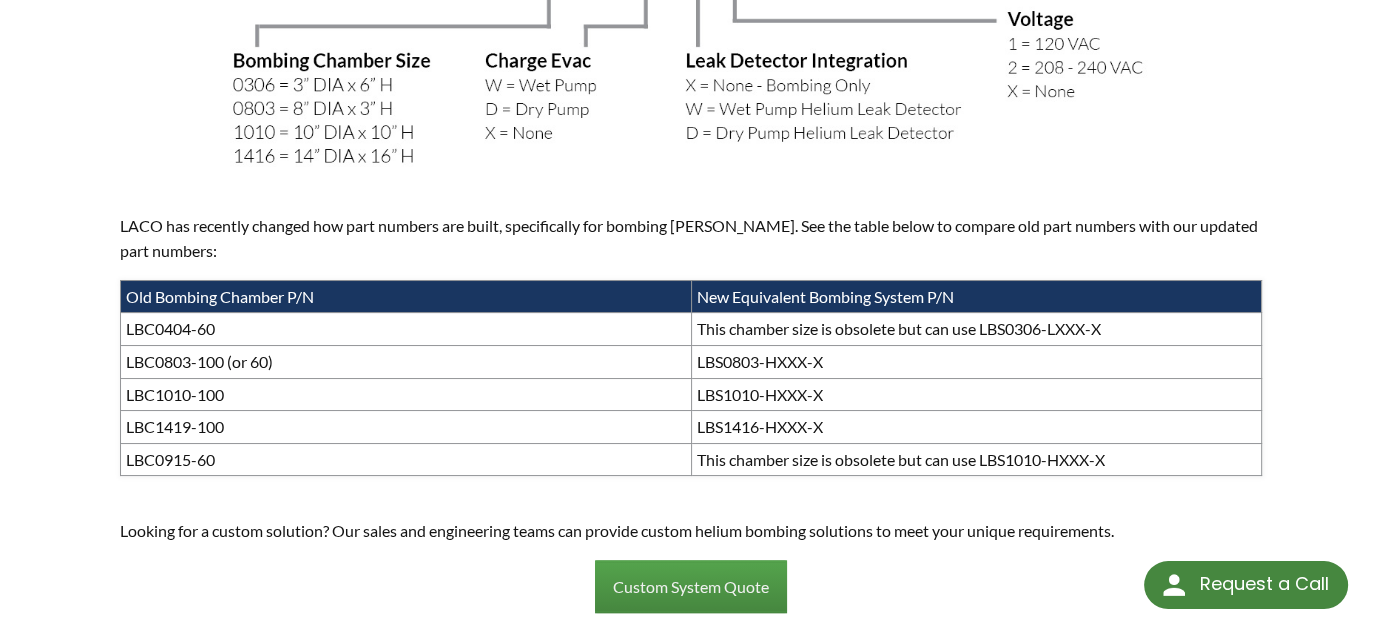 scroll, scrollTop: 1899, scrollLeft: 0, axis: vertical 